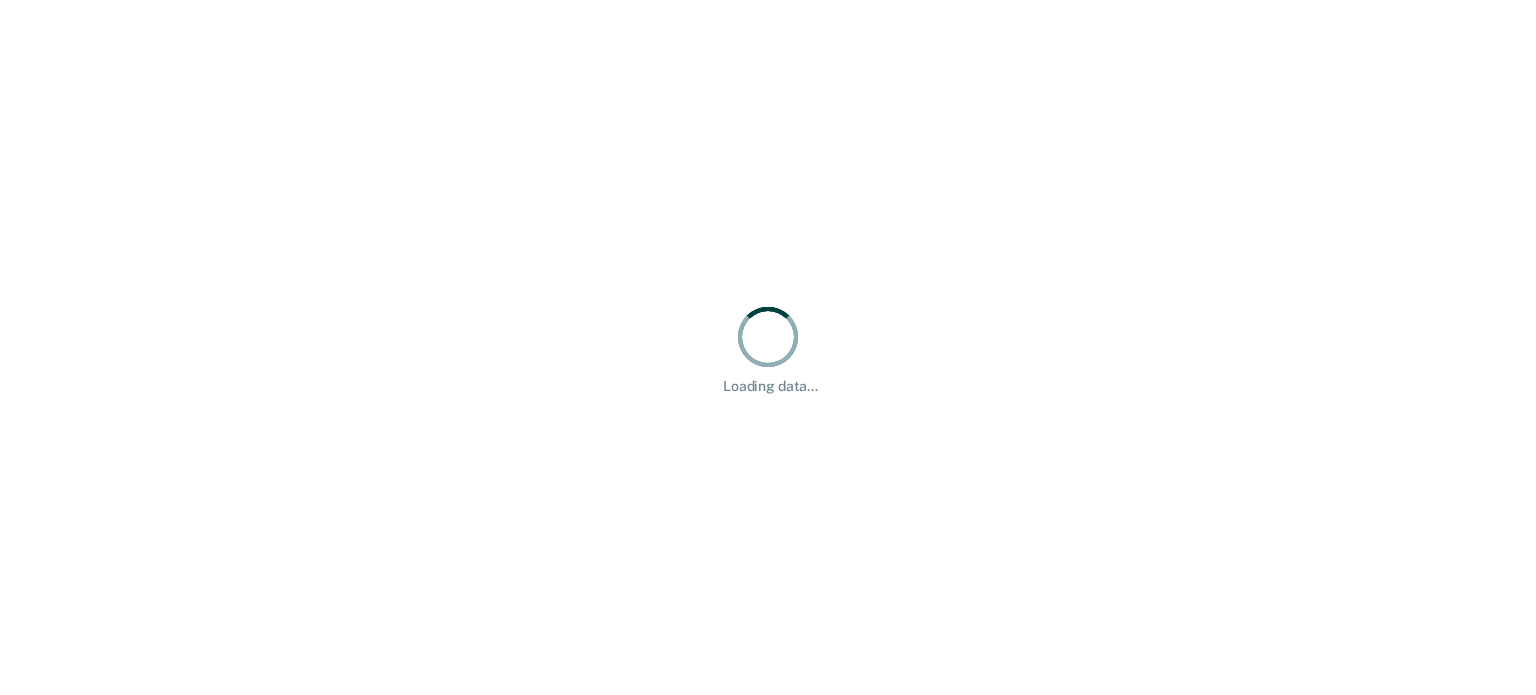 scroll, scrollTop: 0, scrollLeft: 0, axis: both 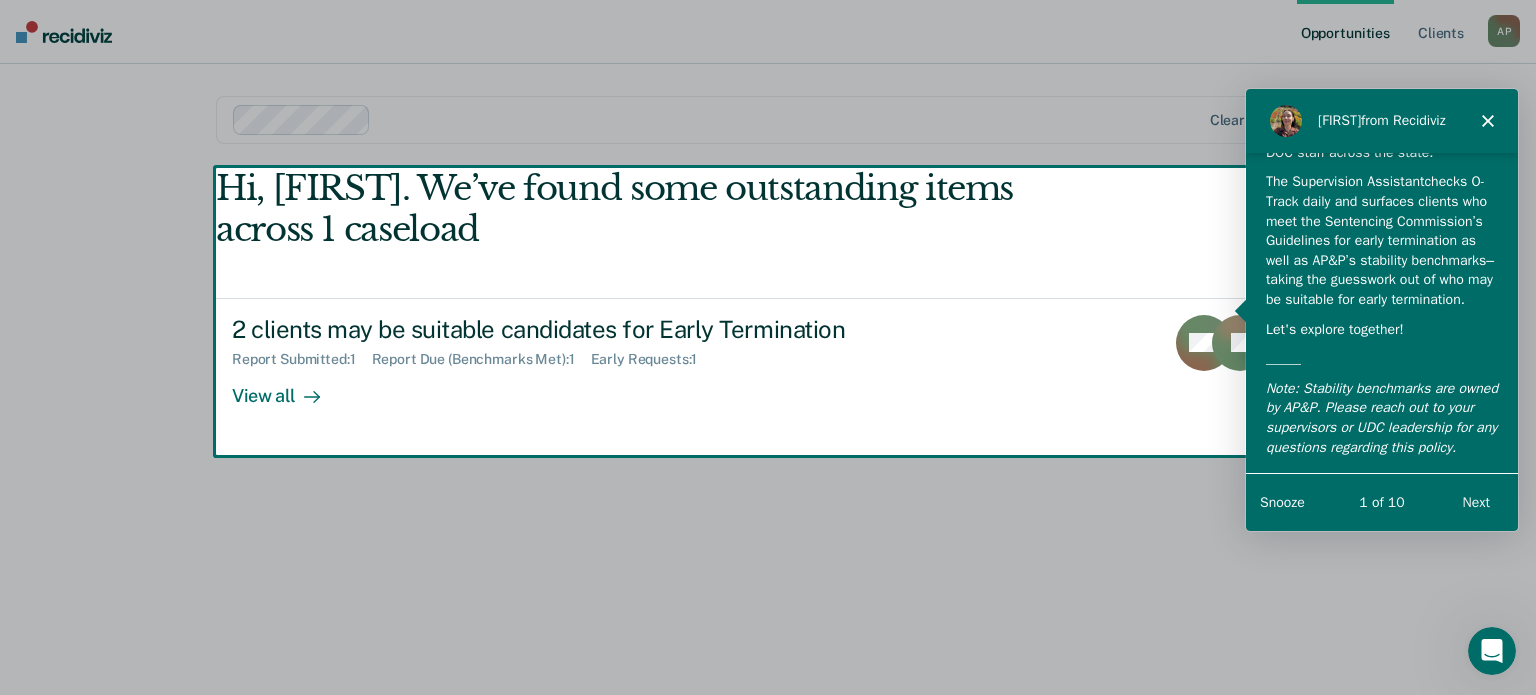 click on "[FIRST] from Recidiviz" at bounding box center [1381, 119] 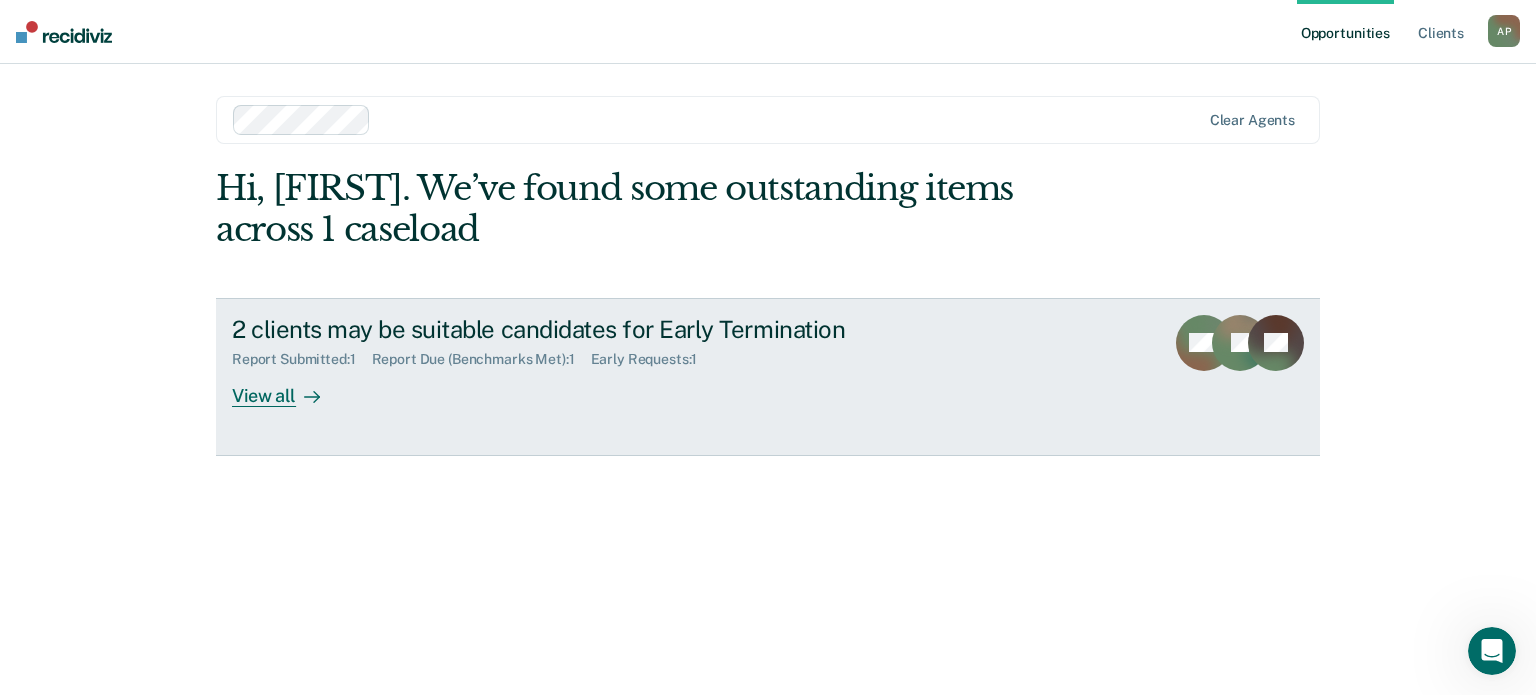 click at bounding box center (308, 395) 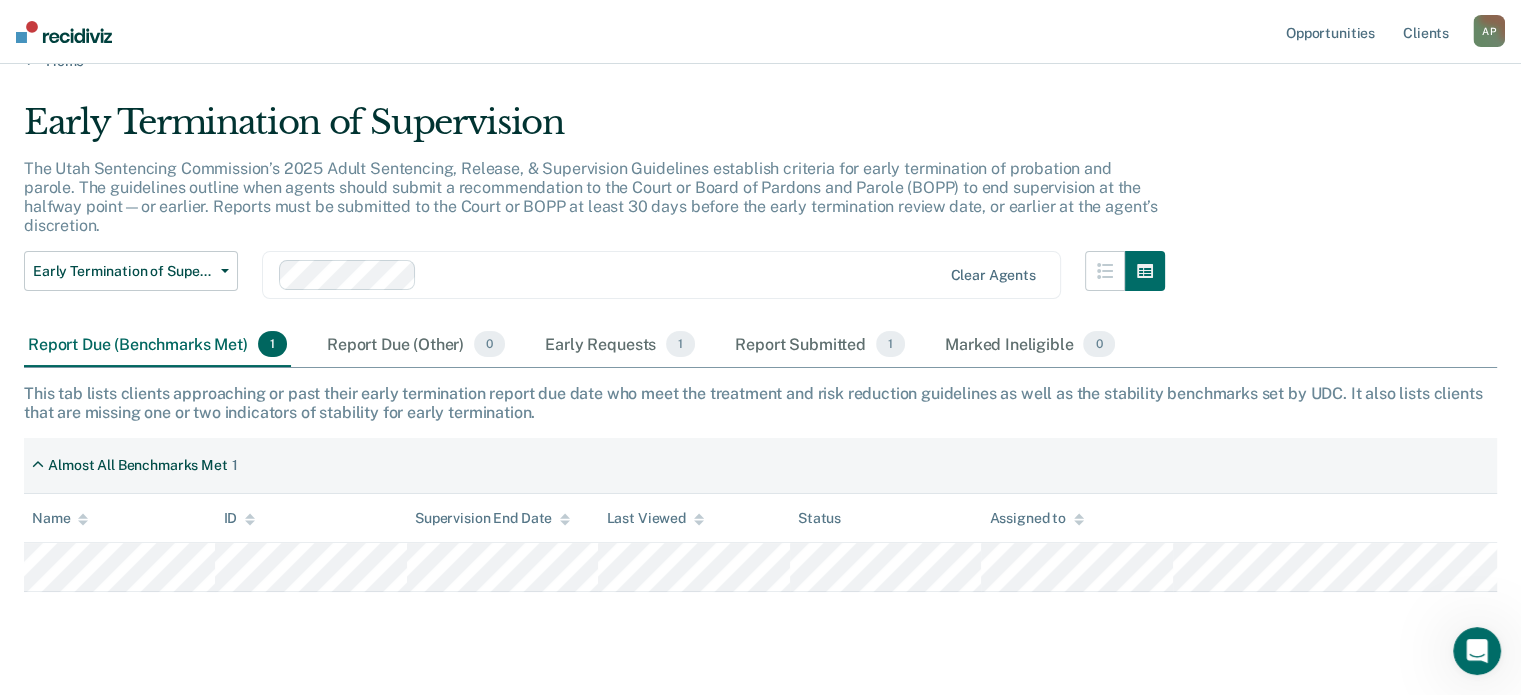 scroll, scrollTop: 56, scrollLeft: 0, axis: vertical 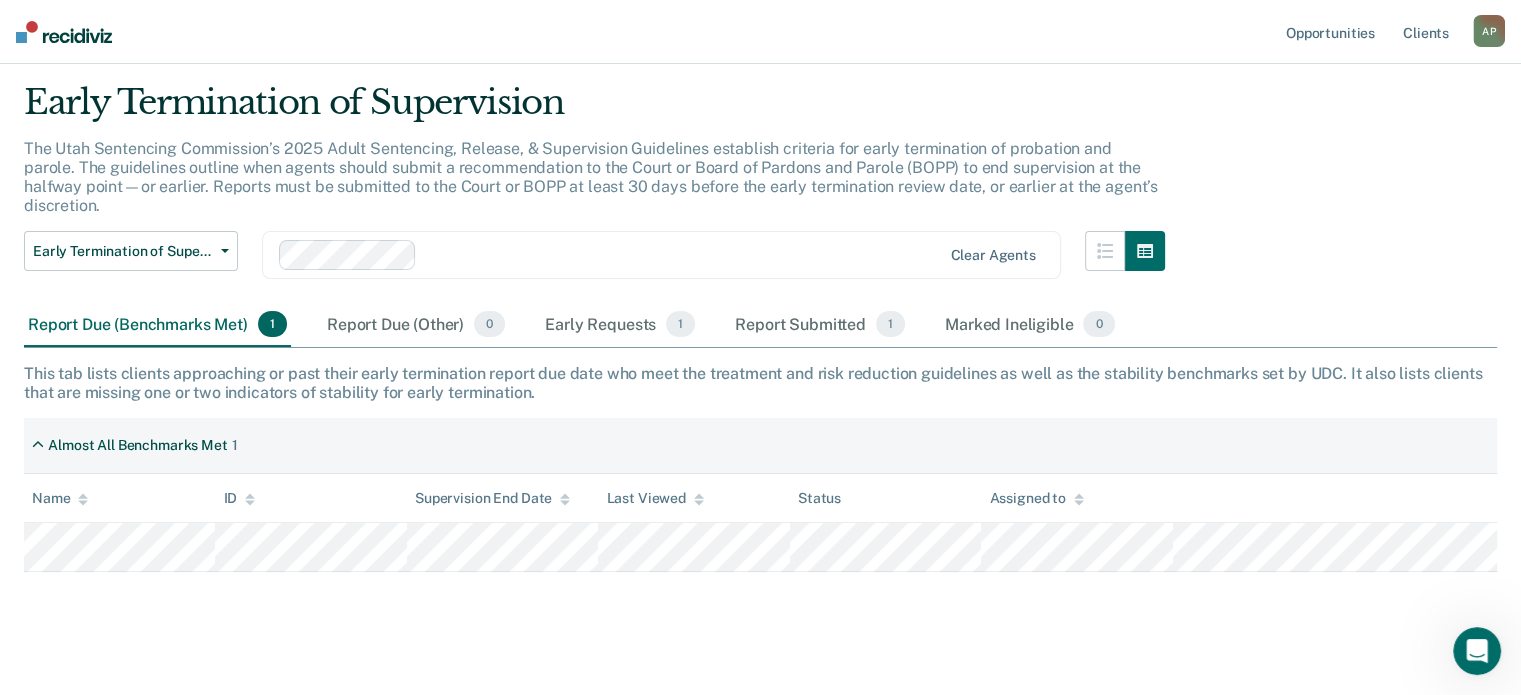 click on "Looks like you’re using Internet Explorer 11. For faster loading and a better experience, use Microsoft Edge, Google Chrome, or Firefox. × Opportunities Client s [FIRST] [LAST] A P Profile How it works Log Out Home Early Termination of Supervision   The Utah Sentencing Commission’s 2025 Adult Sentencing, Release, & Supervision Guidelines establish criteria for early termination of probation and parole. The guidelines outline when agents should submit a recommendation to the Court or Board of Pardons and Parole (BOPP) to end supervision at the halfway point—or earlier. Reports must be submitted to the Court or BOPP at least 30 days before the early termination review date, or earlier at the agent’s discretion. Early Termination of Supervision Early Termination of Supervision Clear   agents Report Due (Benchmarks Met) 1 Report Due (Other) 0 Early Requests 1 Report Submitted 1 Marked Ineligible 0 Almost All Benchmarks Met 1 Name ID Supervision End Date Last Viewed Status Assigned to" at bounding box center [760, 291] 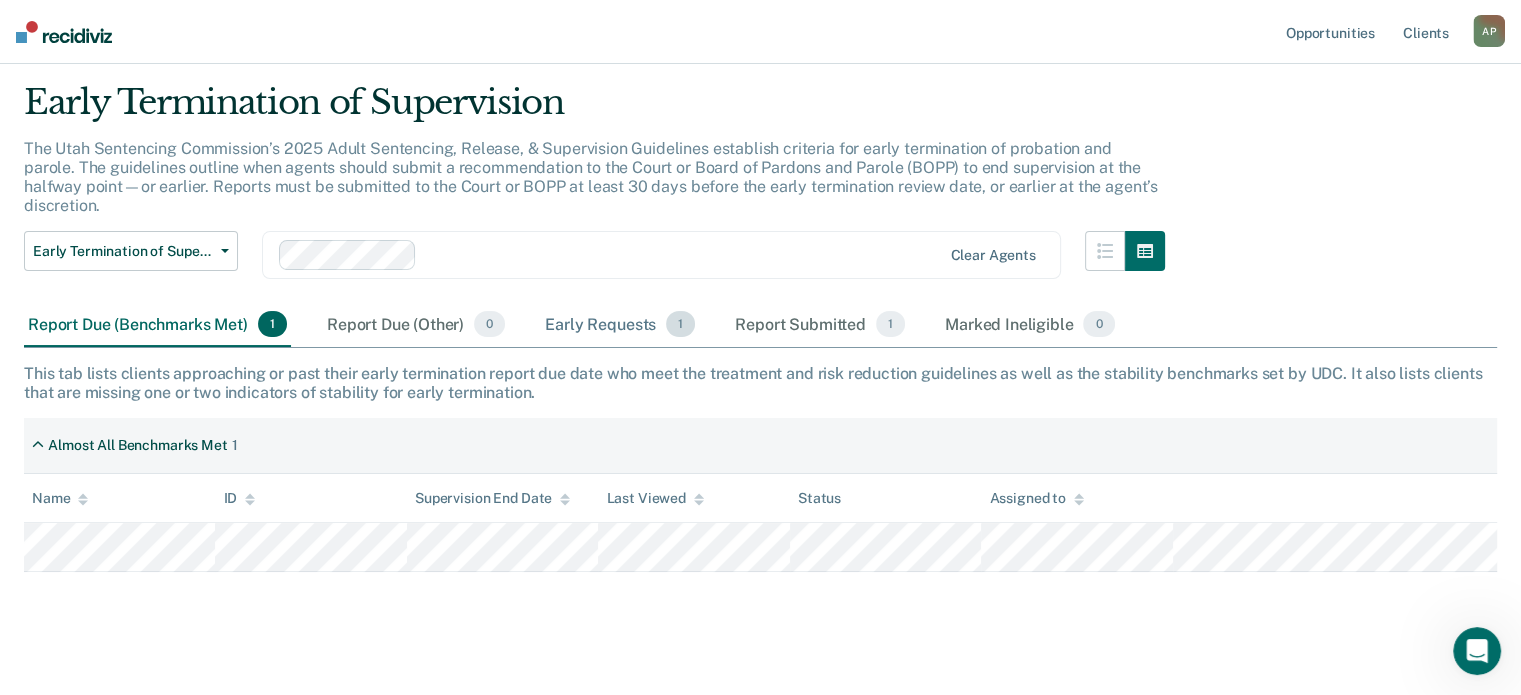 click on "Early Requests 1" at bounding box center (620, 325) 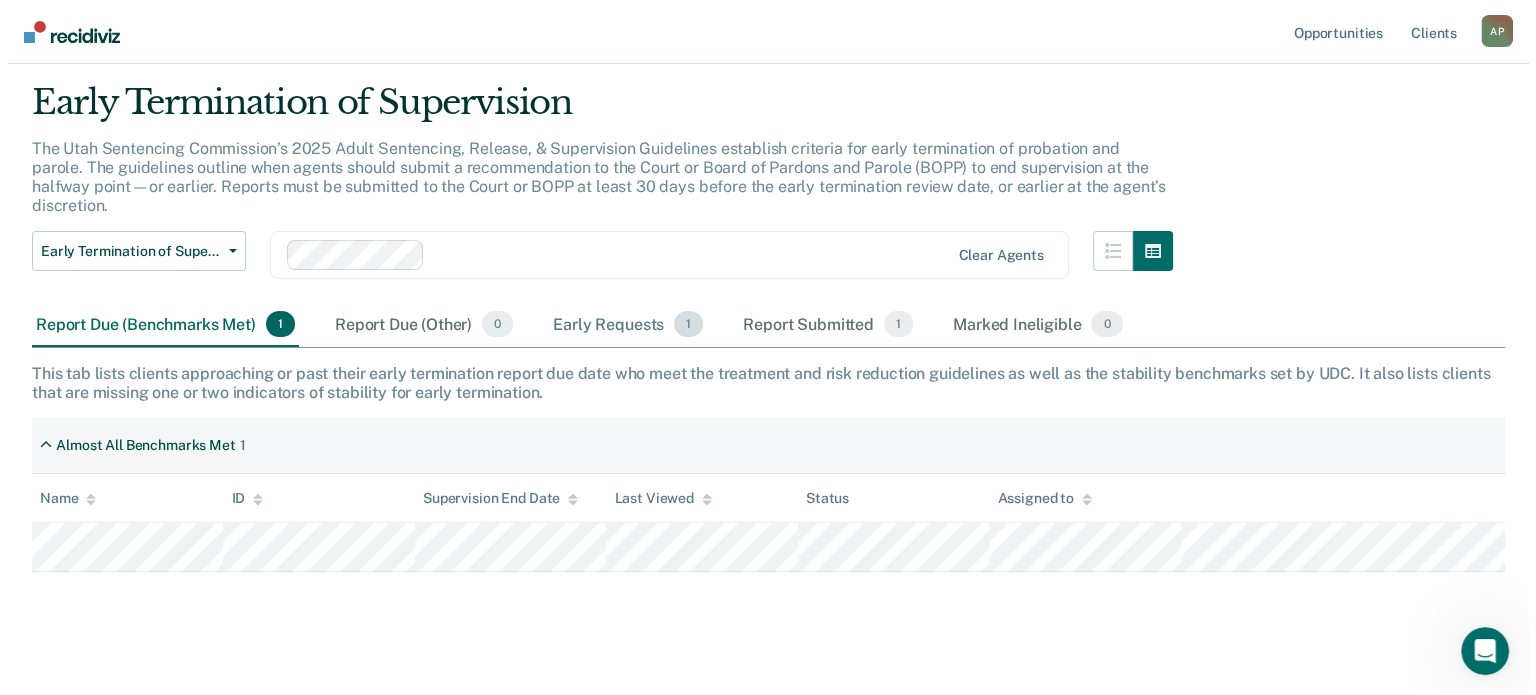 scroll, scrollTop: 0, scrollLeft: 0, axis: both 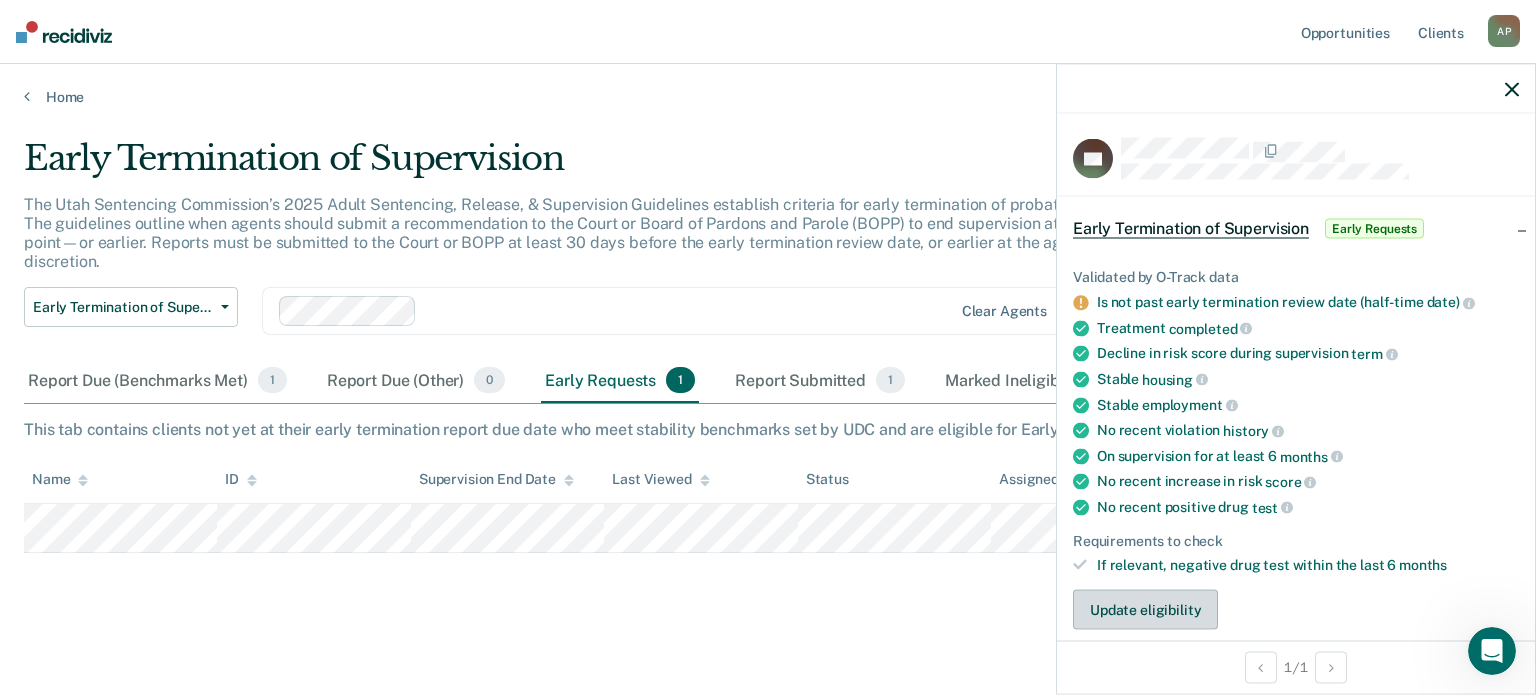 click on "Update eligibility" at bounding box center [1145, 610] 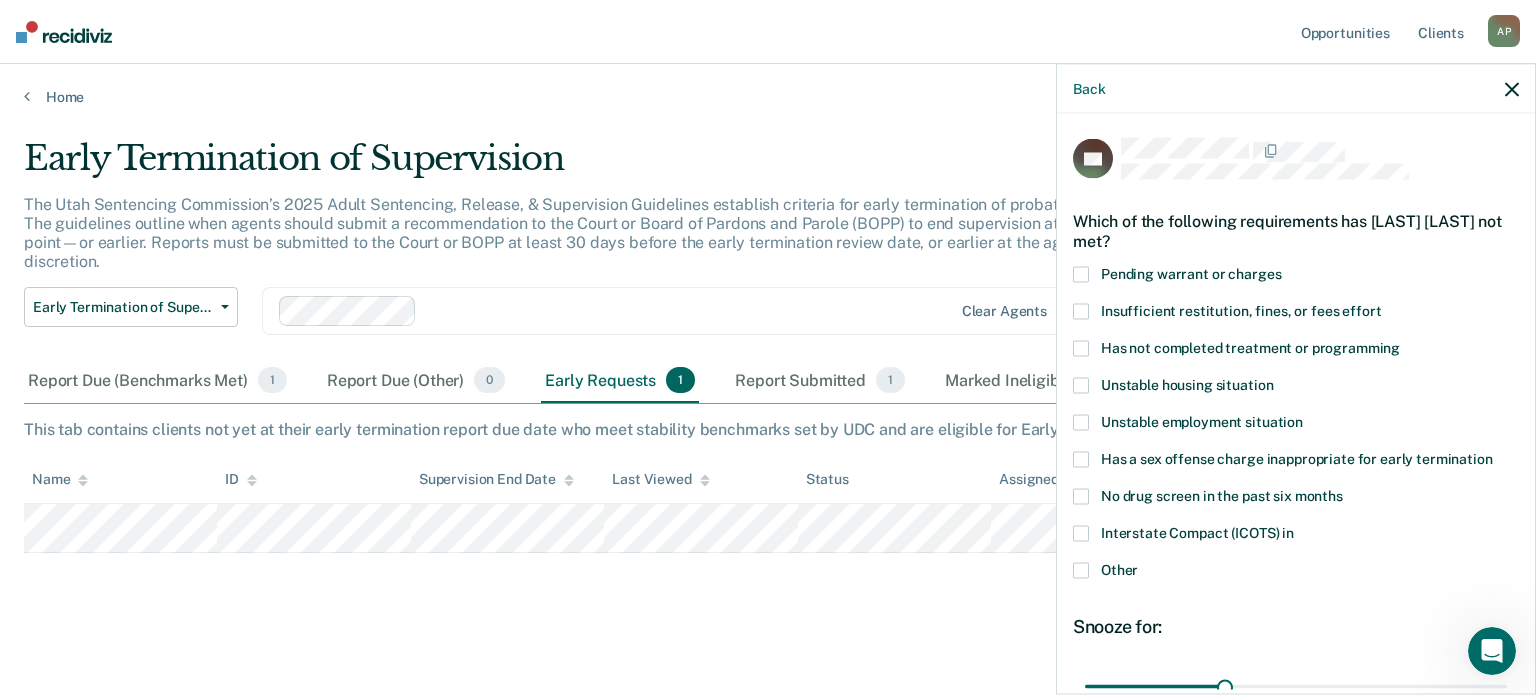 click on "Which of the following requirements has [LAST] [LAST] not met? Pending warrant or charges Insufficient restitution, fines, or fees effort Has not completed treatment or programming Unstable housing situation Unstable employment situation Has a sex offense charge inappropriate for early termination No drug screen in the past six months Interstate Compact (ICOTS) in Other Snooze for: 30 days [LAST] [LAST] may be surfaced again on or after September 5, 2025. Not eligible reasons:  Save" at bounding box center (1296, 402) 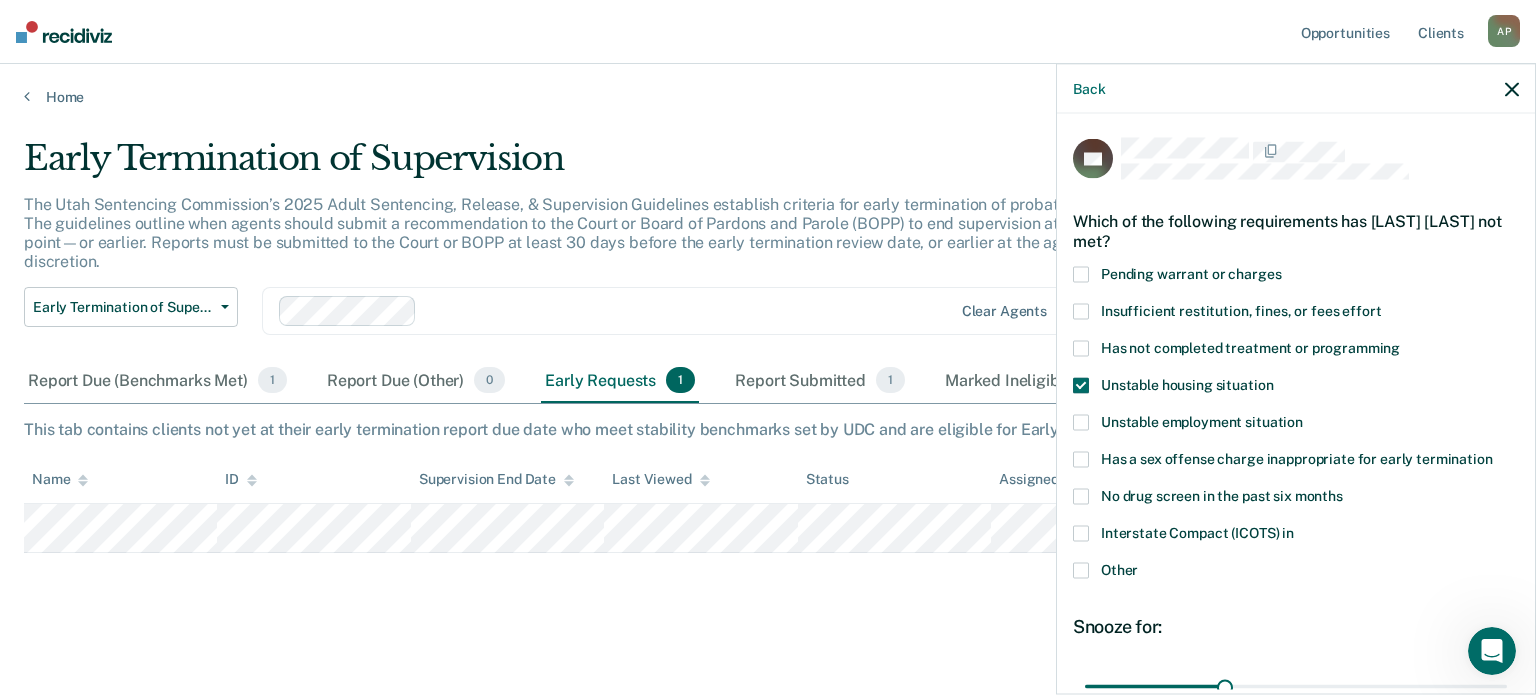 click at bounding box center (1081, 348) 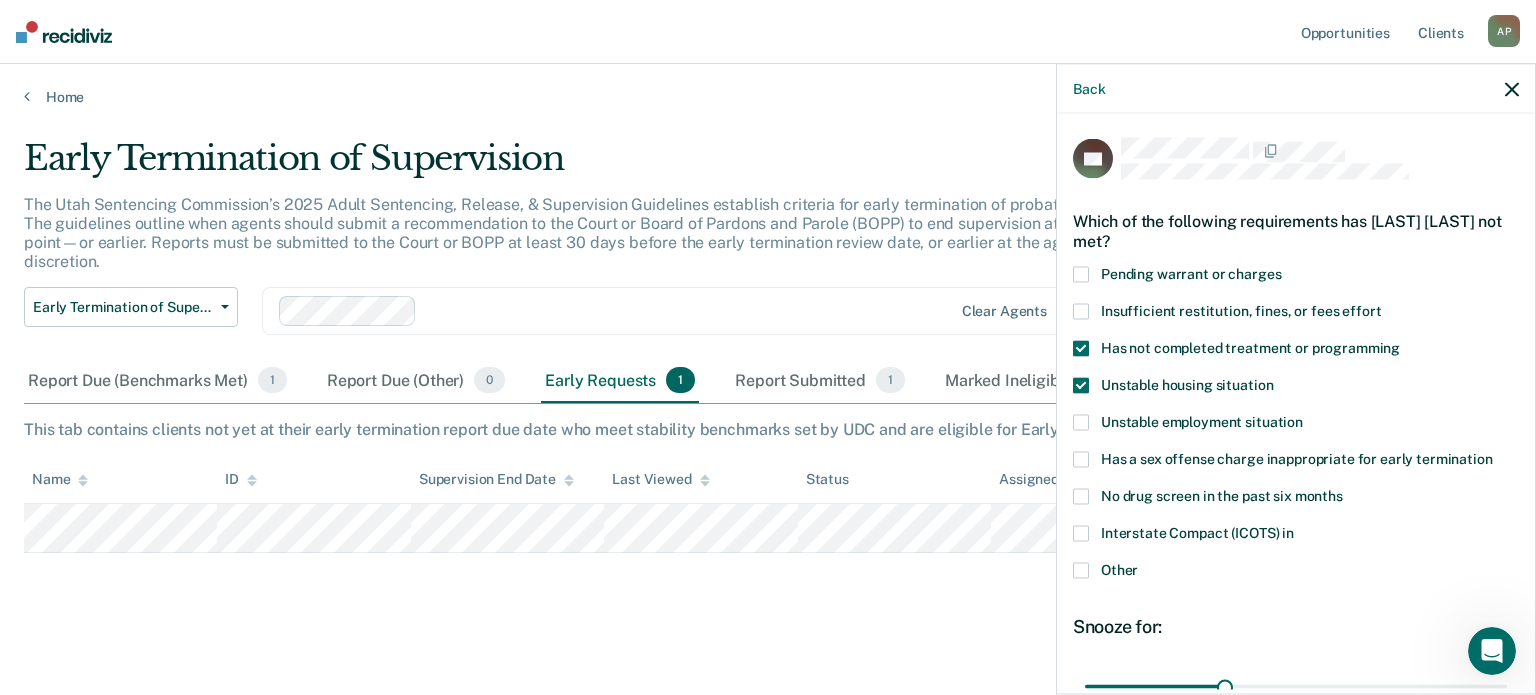 click at bounding box center [1081, 385] 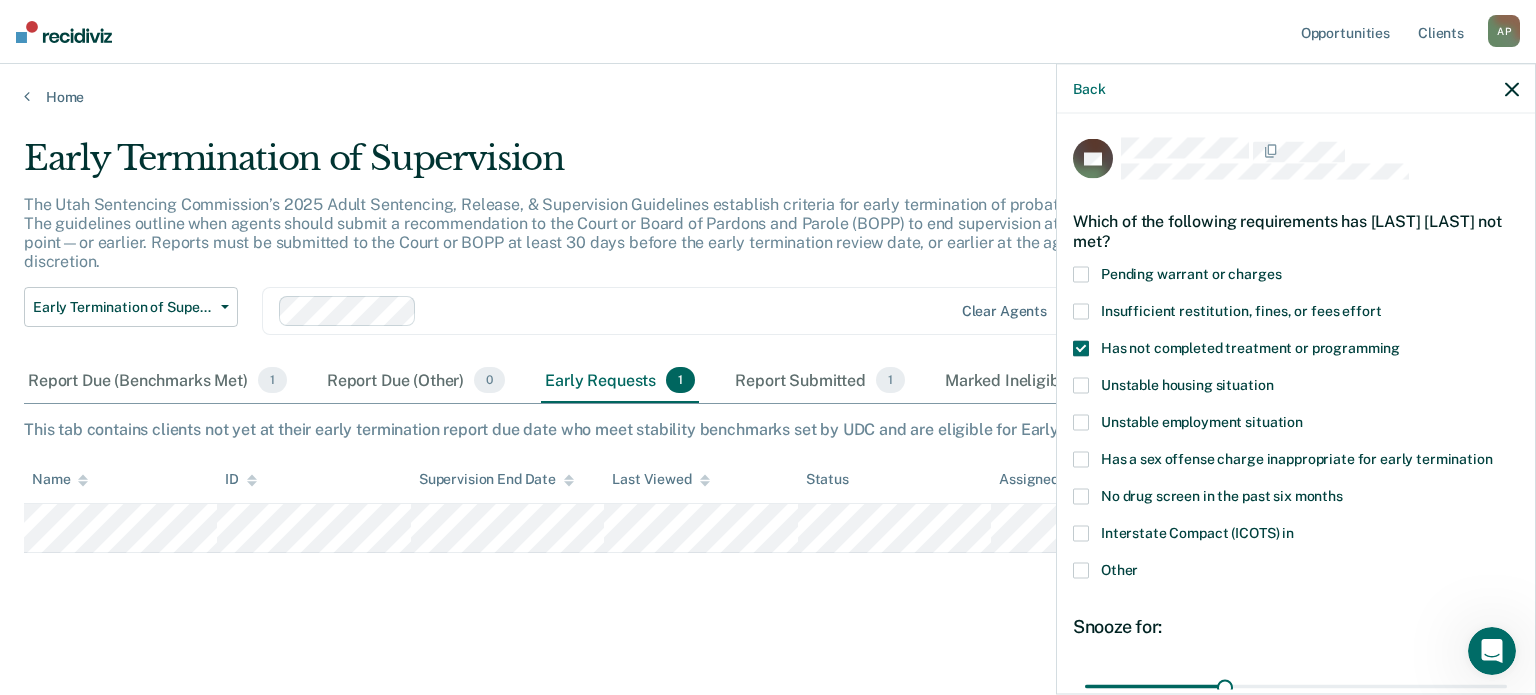 click on "Insufficient restitution, fines, or fees effort" at bounding box center (1296, 313) 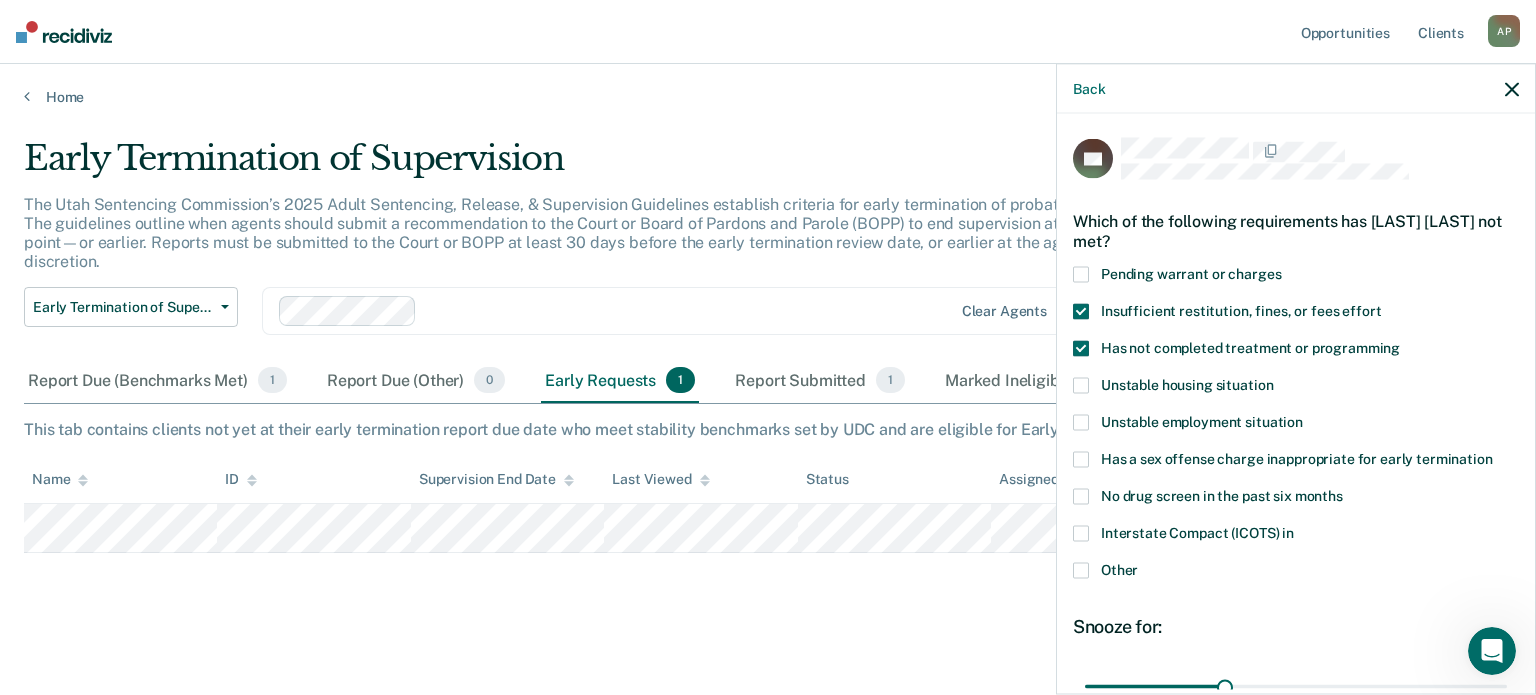 click on "Which of the following requirements has [LAST] [LAST] not met? Pending warrant or charges Insufficient restitution, fines, or fees effort Has not completed treatment or programming Unstable housing situation Unstable employment situation Has a sex offense charge inappropriate for early termination No drug screen in the past six months Interstate Compact (ICOTS) in Other Snooze for: 30 days [LAST] [LAST] may be surfaced again on or after September 5, 2025. Not eligible reasons: RESTITUTION, TREATMENT Save" at bounding box center (1296, 402) 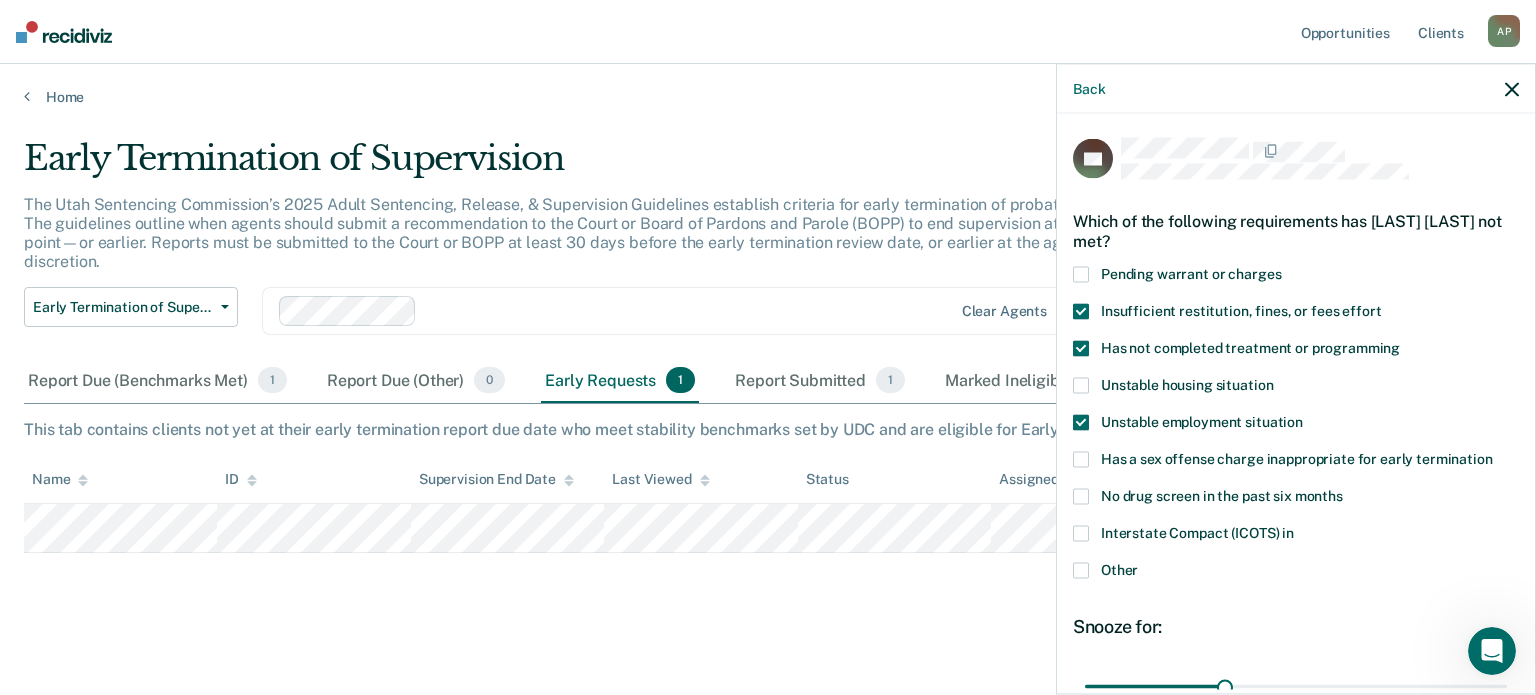 click at bounding box center [1081, 385] 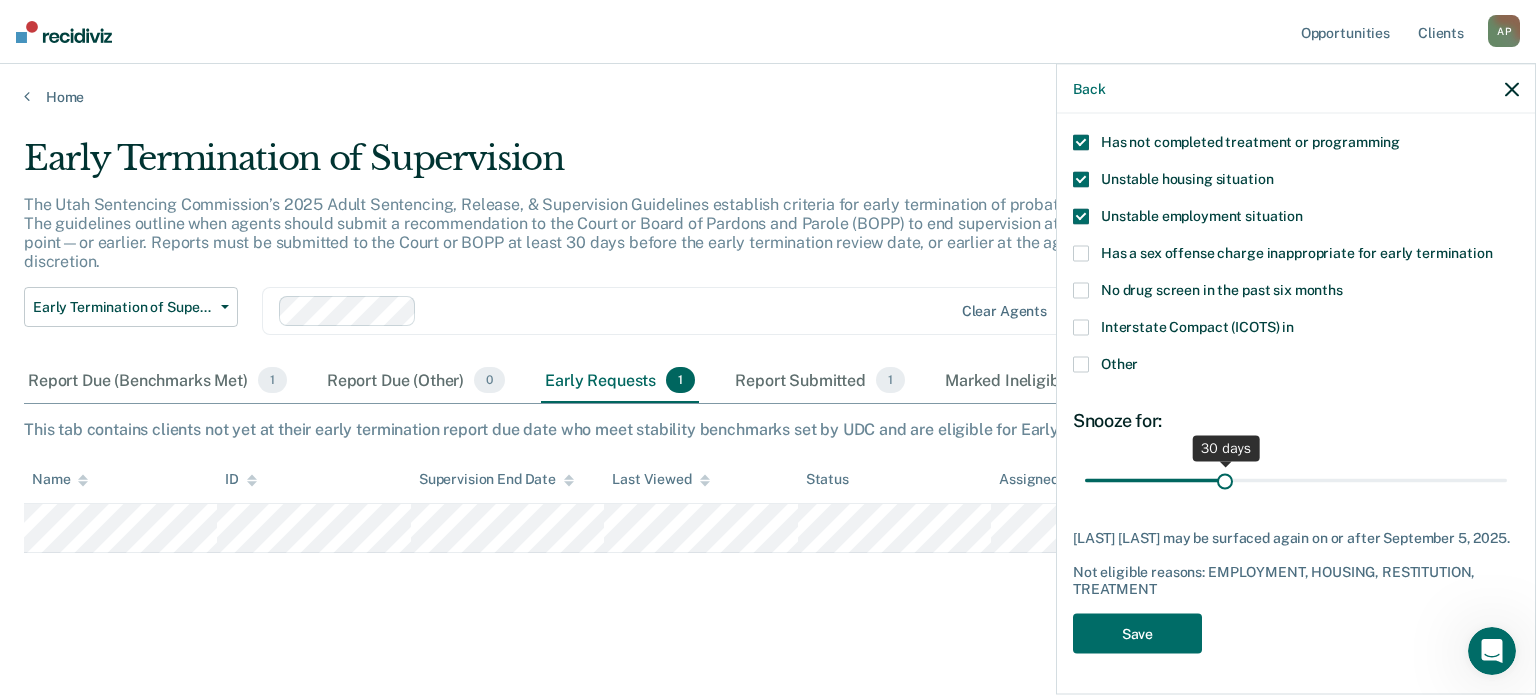 scroll, scrollTop: 220, scrollLeft: 0, axis: vertical 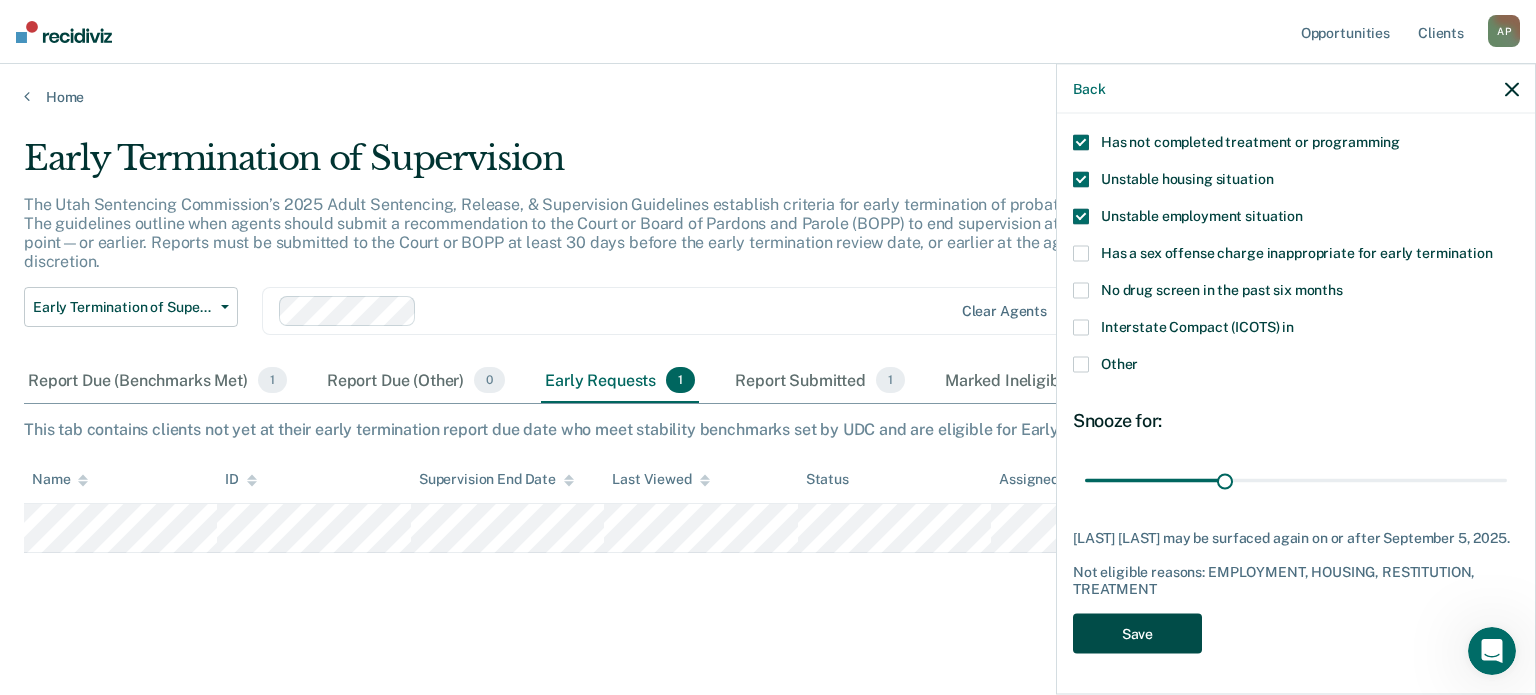 click on "Save" at bounding box center [1137, 633] 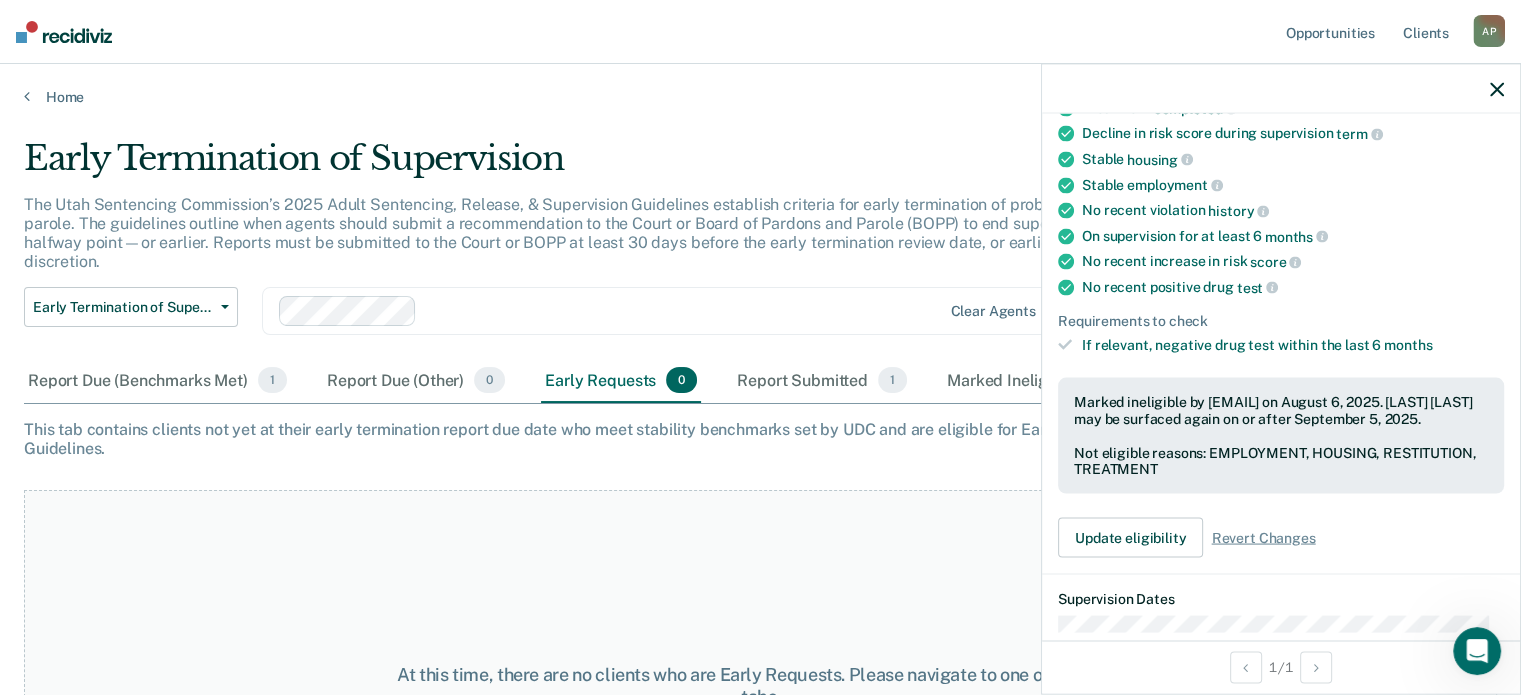 click on "At this time, there are no clients who are Early Requests. Please navigate to one of the other tabs." at bounding box center (760, 685) 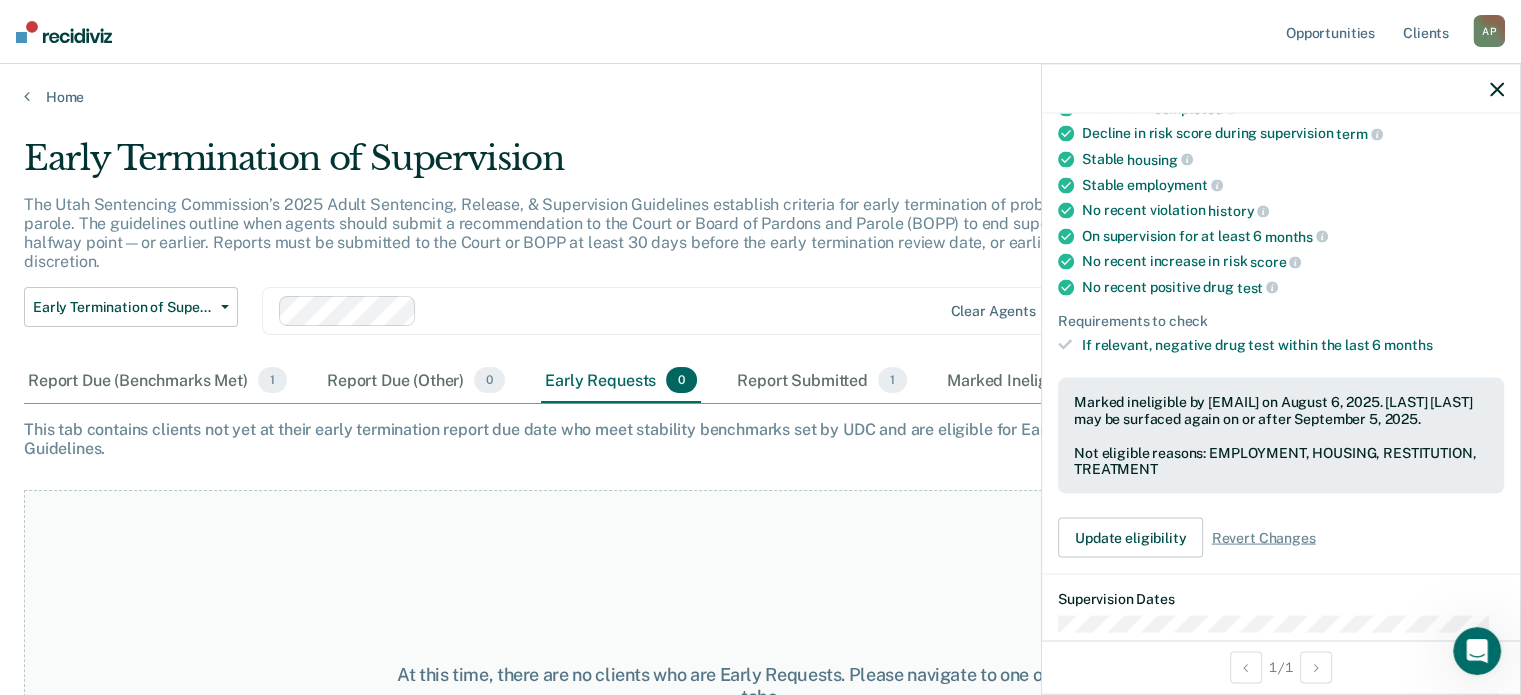 click 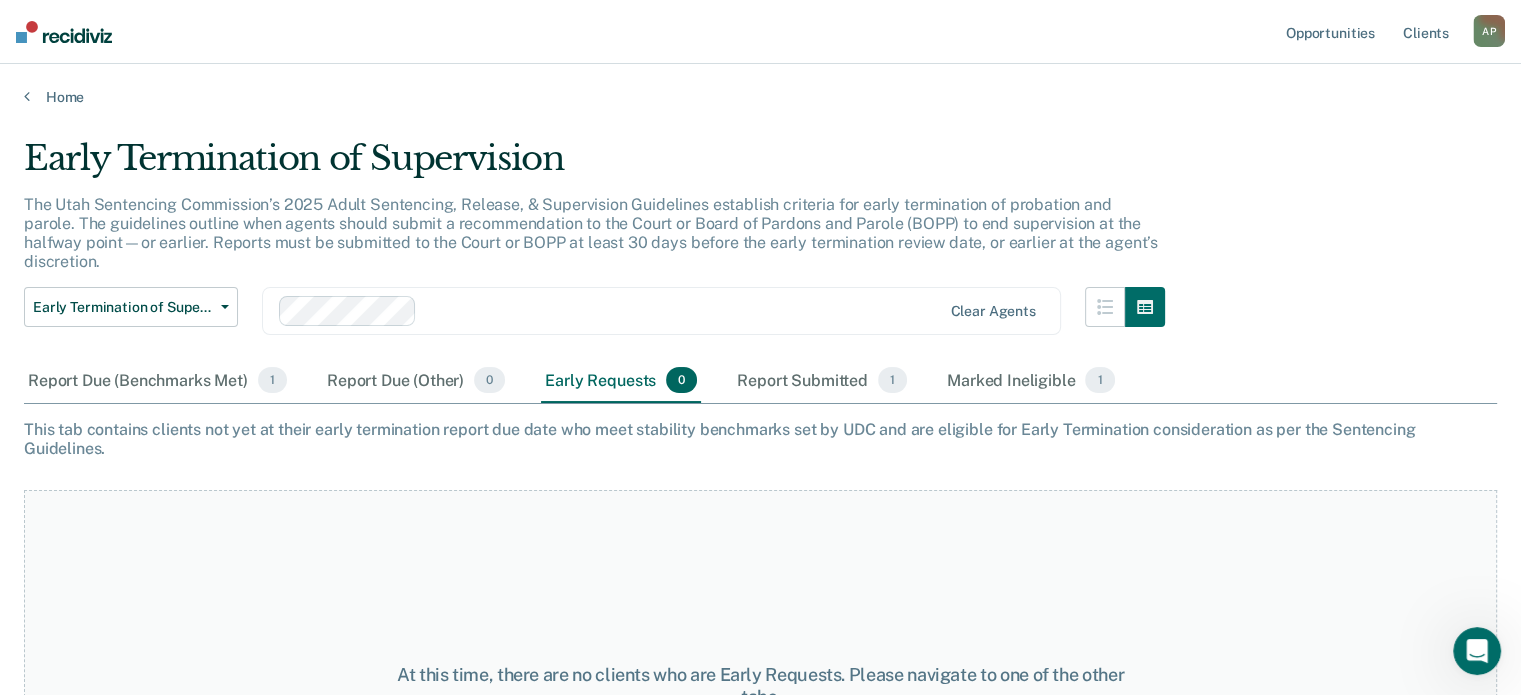 click on "Early Termination of Supervision   The Utah Sentencing Commission’s 2025 Adult Sentencing, Release, & Supervision Guidelines establish criteria for early termination of probation and parole. The guidelines outline when agents should submit a recommendation to the Court or Board of Pardons and Parole (BOPP) to end supervision at the halfway point—or earlier. Reports must be submitted to the Court or BOPP at least 30 days before the early termination review date, or earlier at the agent’s discretion. Early Termination of Supervision Early Termination of Supervision Clear   agents Report Due (Benchmarks Met) 1 Report Due (Other) 0 Early Requests 0 Report Submitted 1 Marked Ineligible 1
To pick up a draggable item, press the space bar.
While dragging, use the arrow keys to move the item.
Press space again to drop the item in its new position, or press escape to cancel.
At this time, there are no clients who are Early Requests. Please navigate to one of the other tabs." at bounding box center [760, 341] 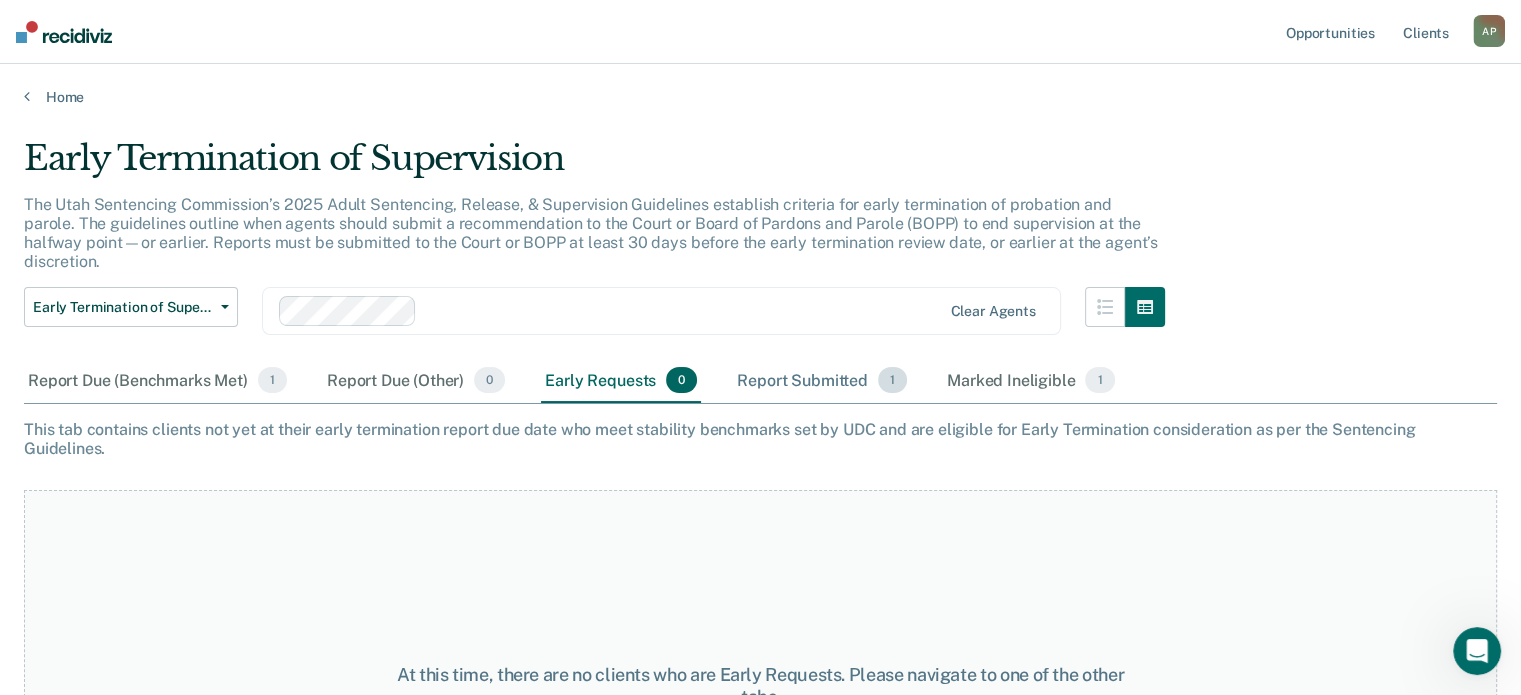 click on "Report Submitted 1" at bounding box center (822, 381) 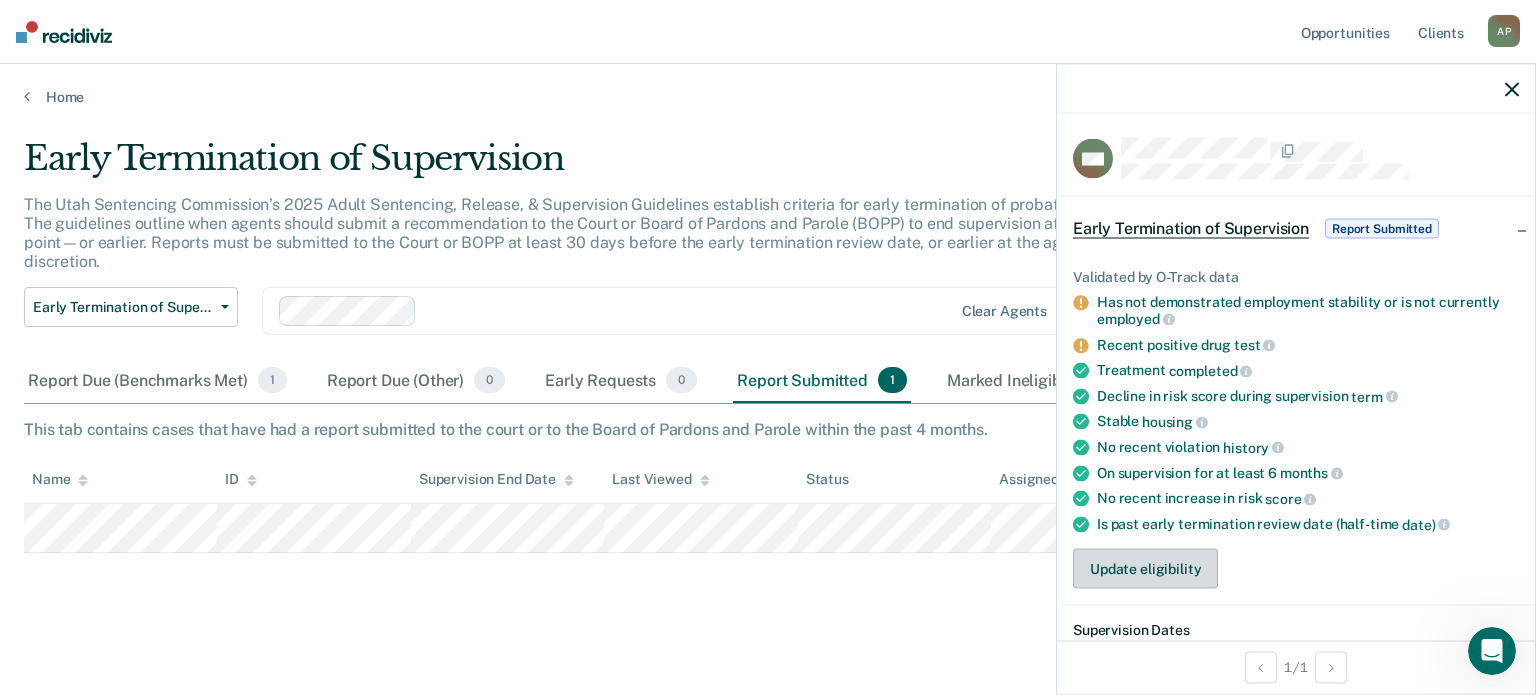 click on "Update eligibility" at bounding box center (1145, 569) 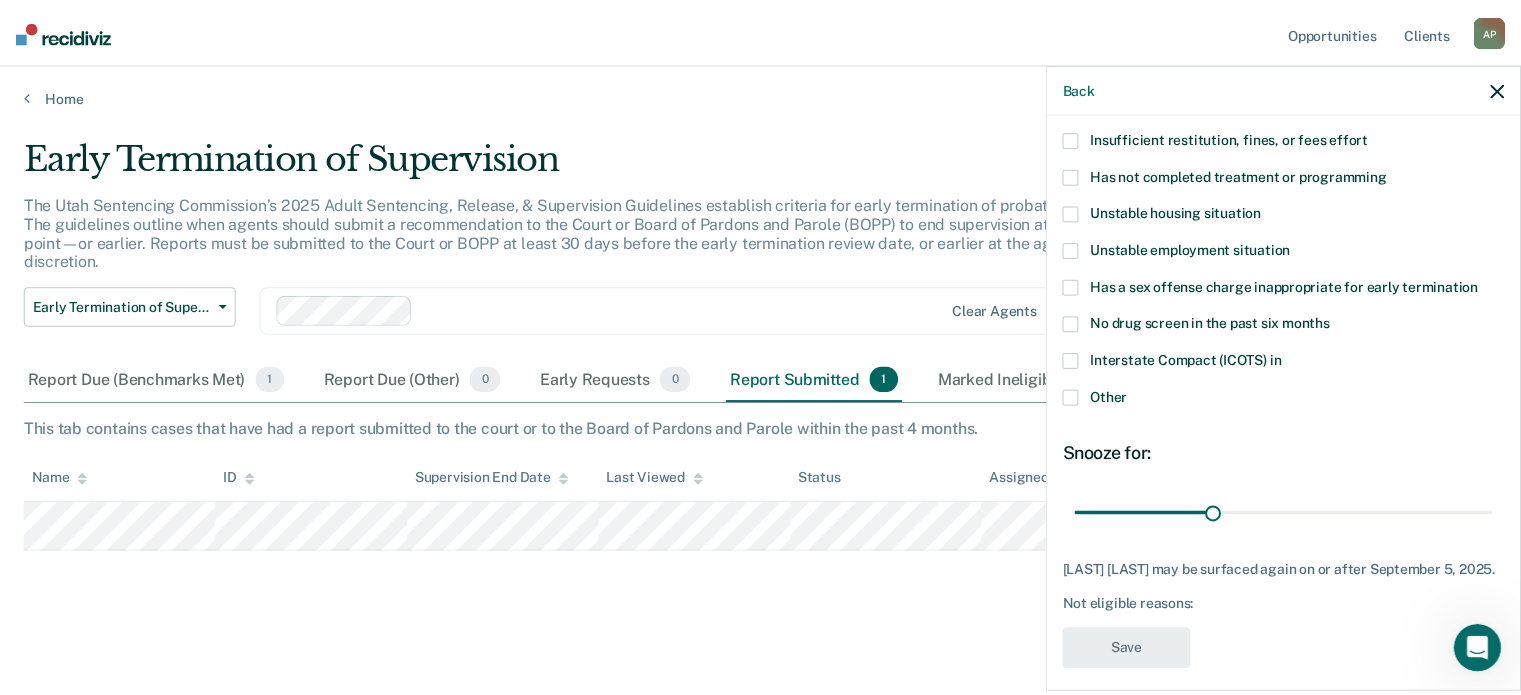 scroll, scrollTop: 203, scrollLeft: 0, axis: vertical 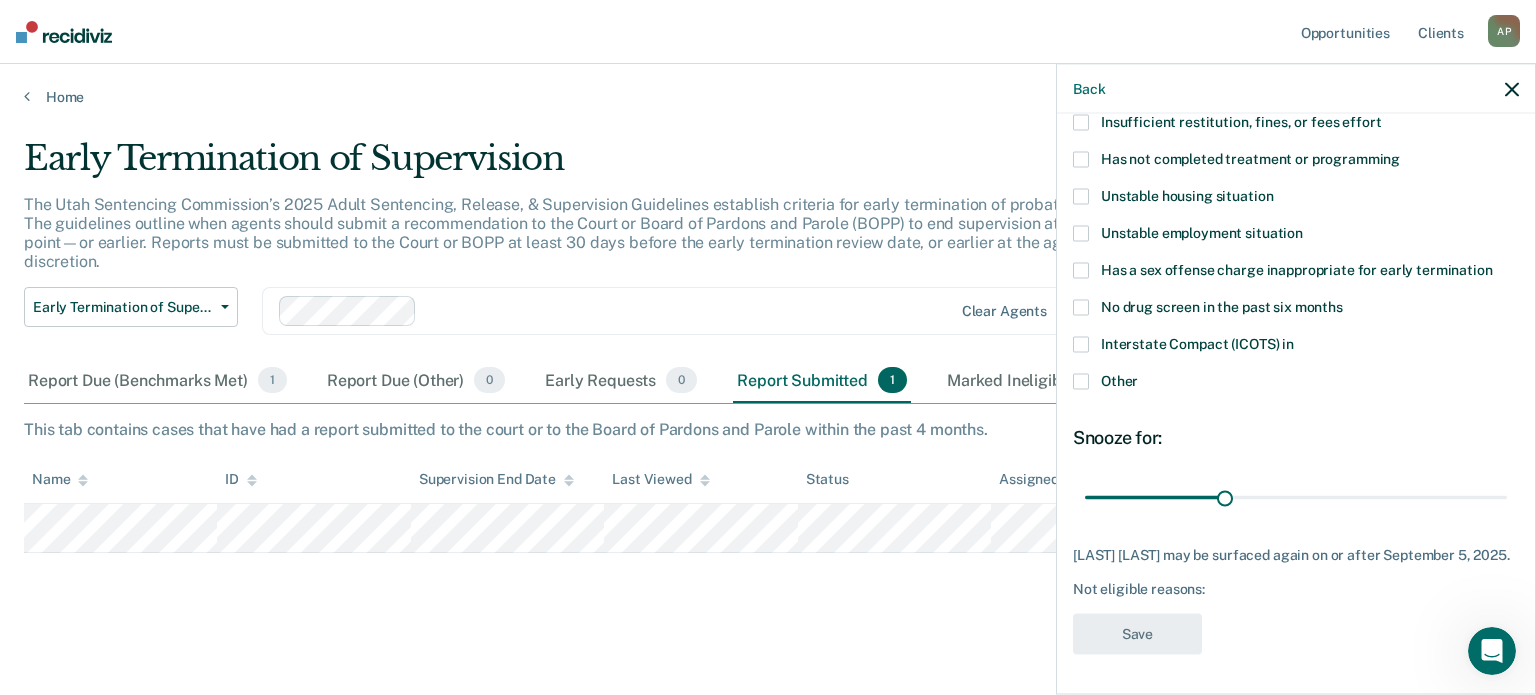 click on "Early Termination of Supervision   The Utah Sentencing Commission’s 2025 Adult Sentencing, Release, & Supervision Guidelines establish criteria for early termination of probation and parole. The guidelines outline when agents should submit a recommendation to the Court or Board of Pardons and Parole (BOPP) to end supervision at the halfway point—or earlier. Reports must be submitted to the Court or BOPP at least 30 days before the early termination review date, or earlier at the agent’s discretion. Early Termination of Supervision Early Termination of Supervision Clear   agents Report Due (Benchmarks Met) 1 Report Due (Other) 0 Early Requests 0 Report Submitted 1 Marked Ineligible 1
To pick up a draggable item, press the space bar.
While dragging, use the arrow keys to move the item.
Press space again to drop the item in its new position, or press escape to cancel.
Name ID Supervision End Date Last Viewed Status Assigned to" at bounding box center [768, 374] 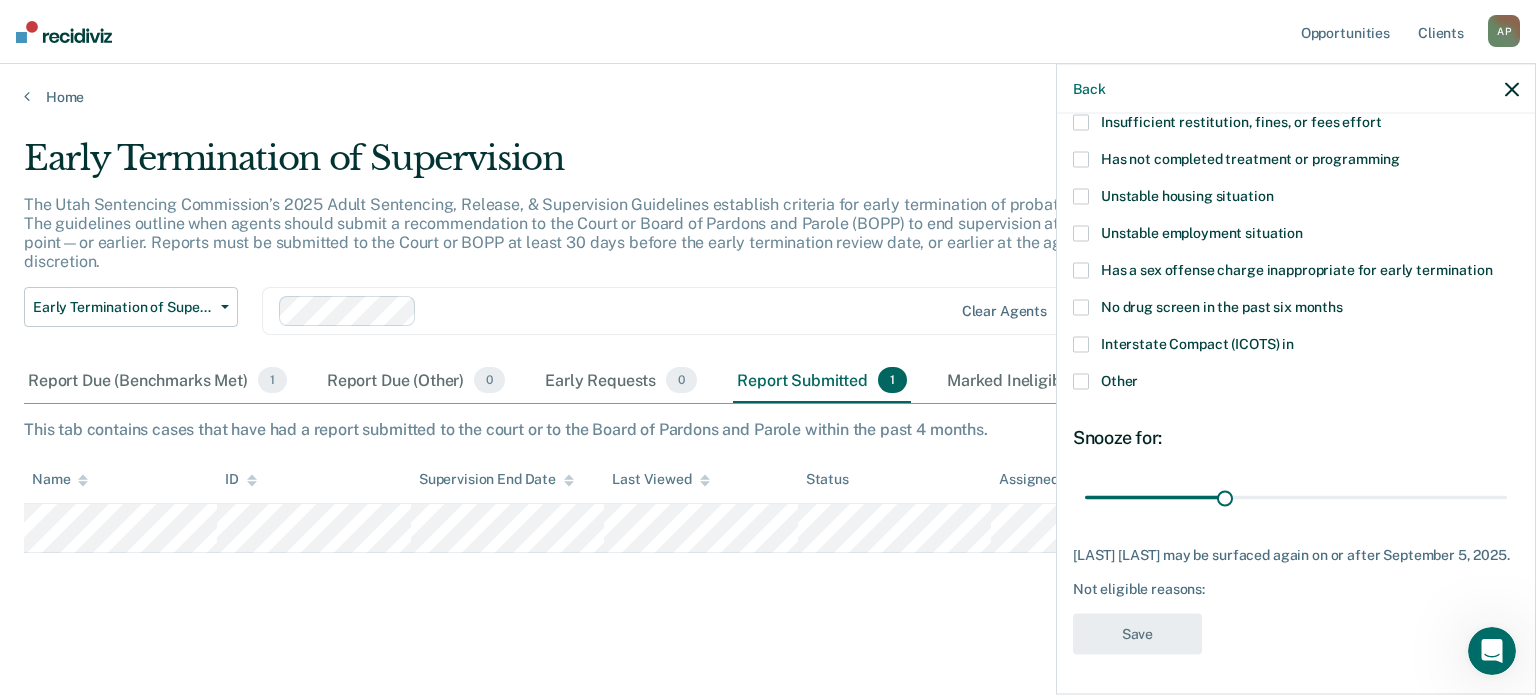 click 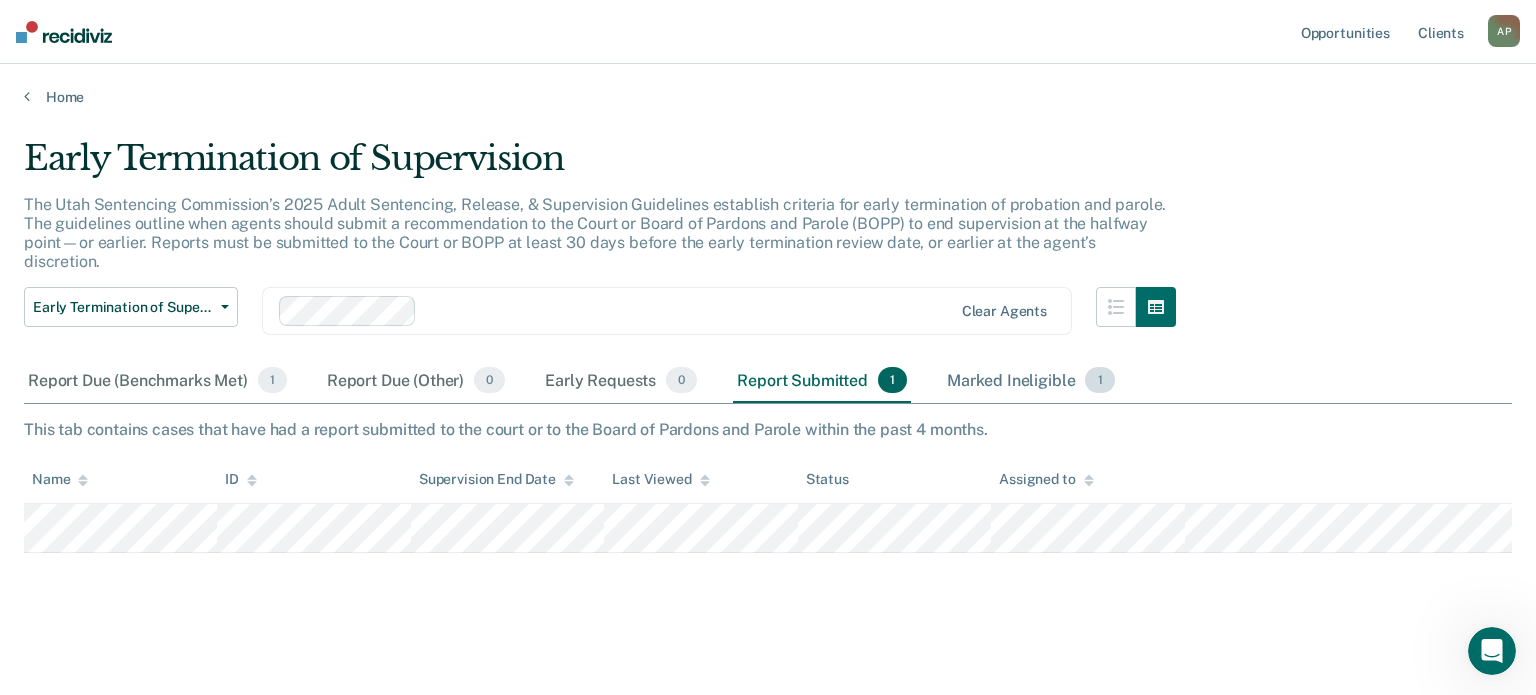 drag, startPoint x: 1013, startPoint y: 359, endPoint x: 997, endPoint y: 361, distance: 16.124516 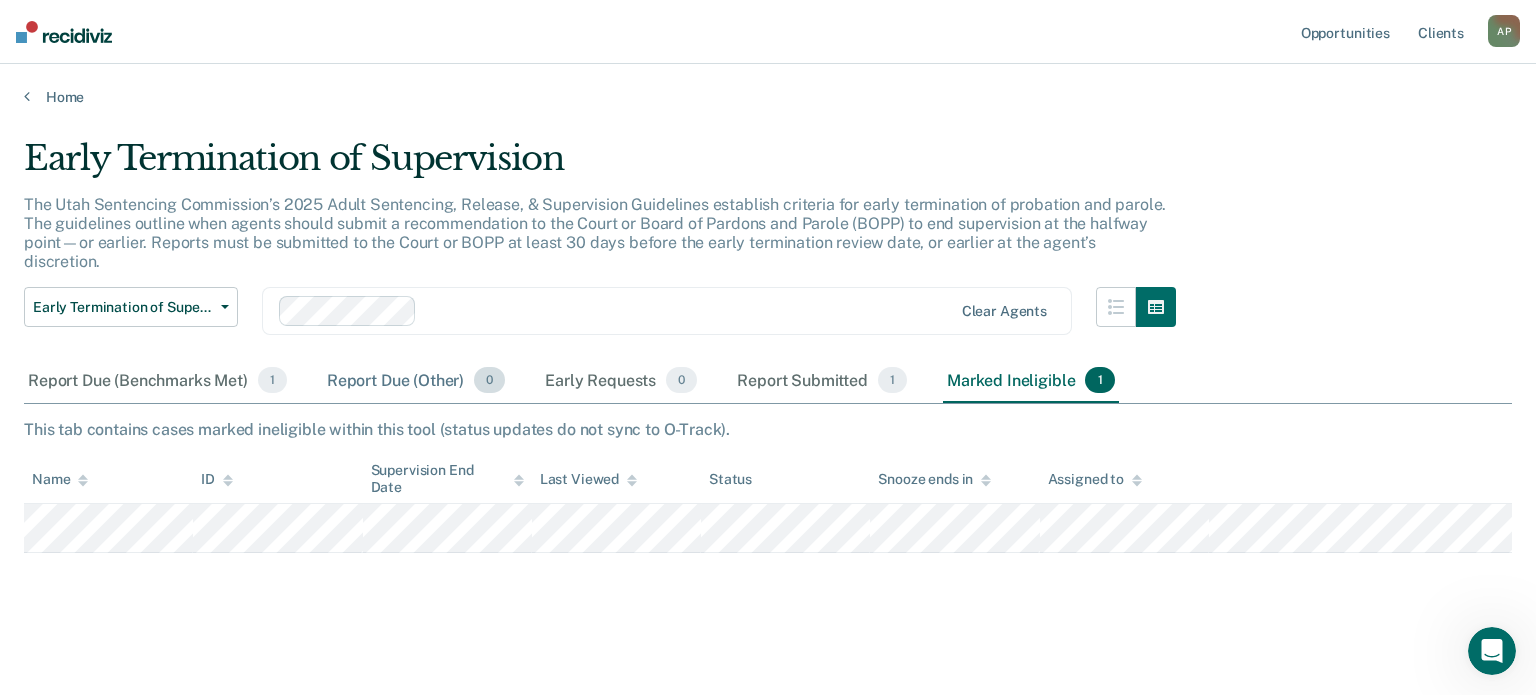click on "Report Due (Other) 0" at bounding box center [416, 381] 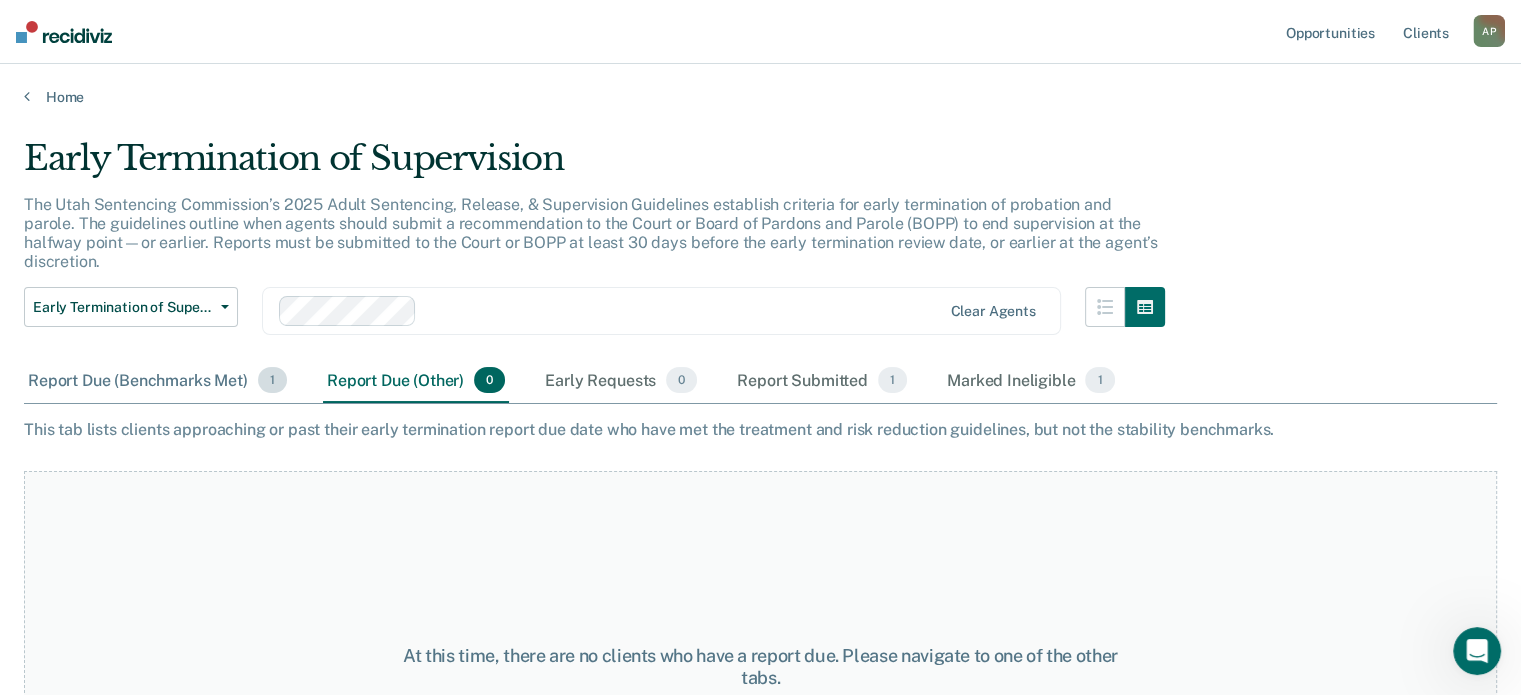 click on "Report Due (Benchmarks Met) 1" at bounding box center [157, 381] 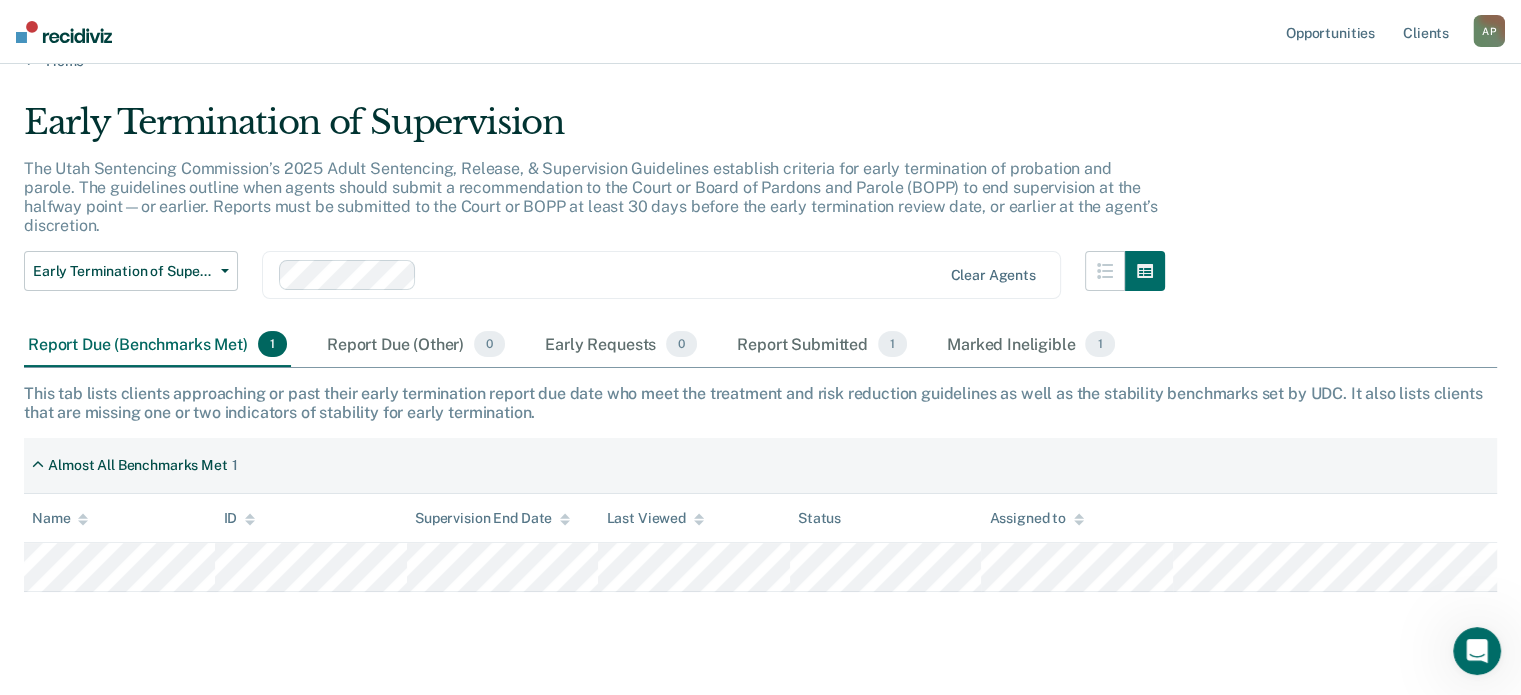 scroll, scrollTop: 56, scrollLeft: 0, axis: vertical 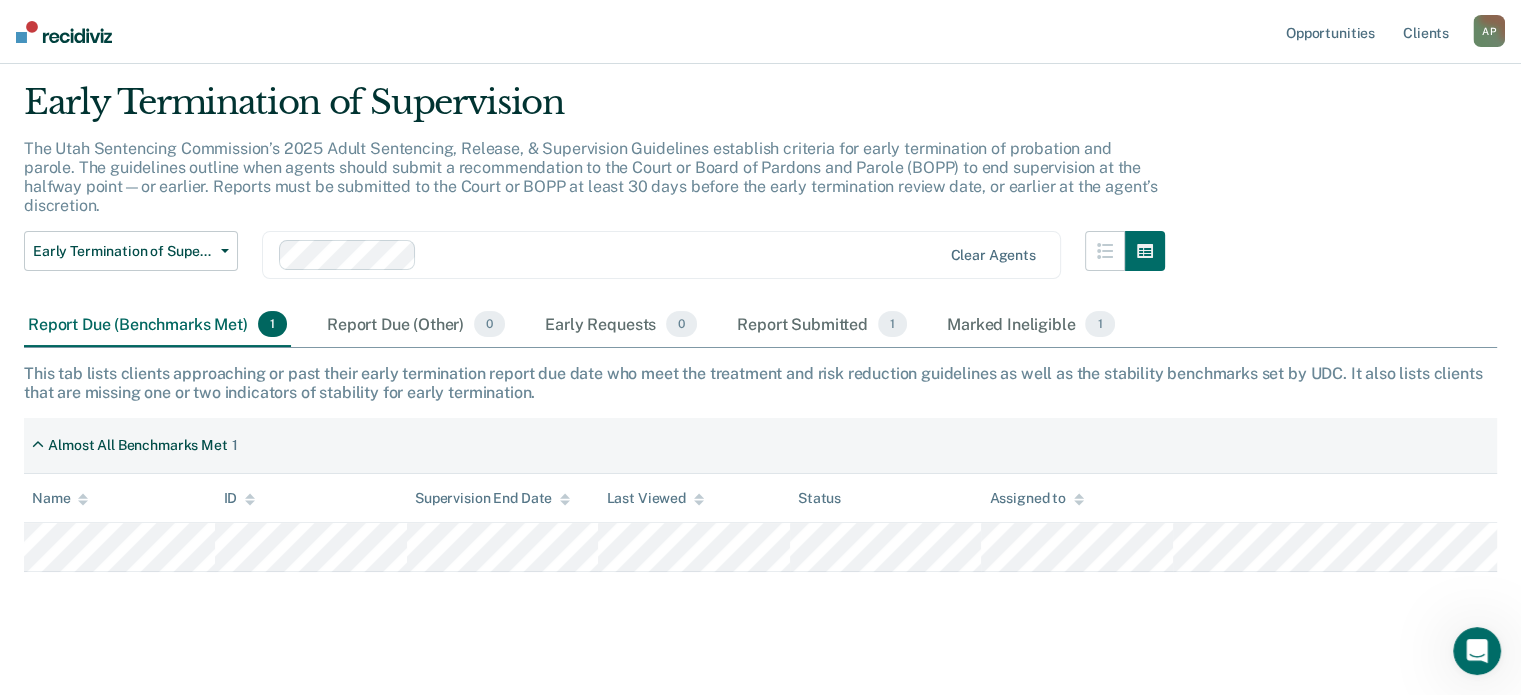 click on "Report Due (Benchmarks Met) 1" at bounding box center [157, 325] 